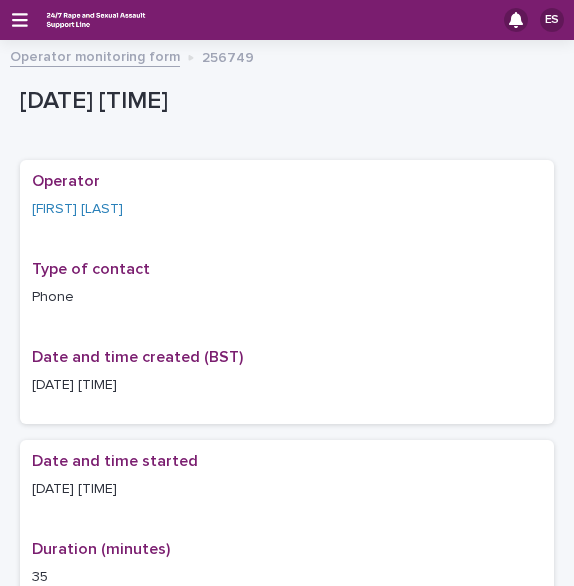 scroll, scrollTop: 0, scrollLeft: 0, axis: both 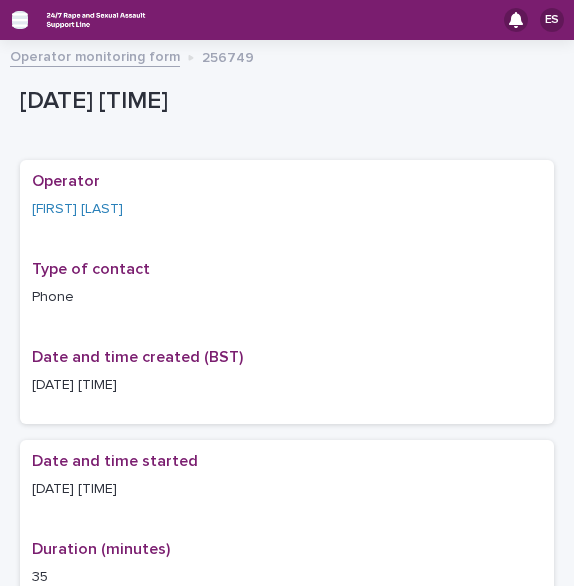 click 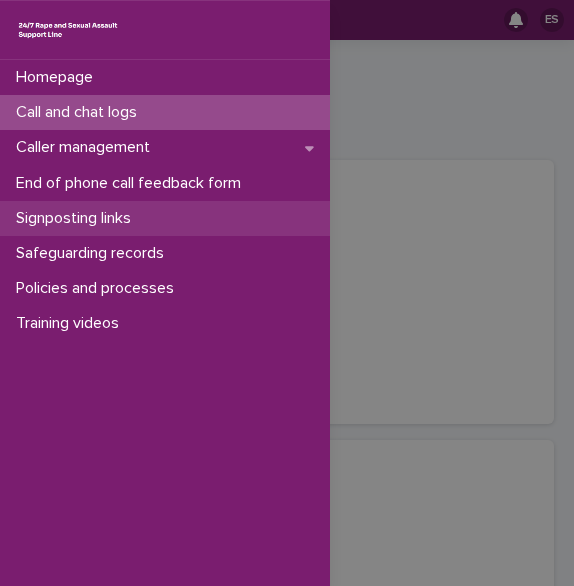 click on "Signposting links" at bounding box center [77, 218] 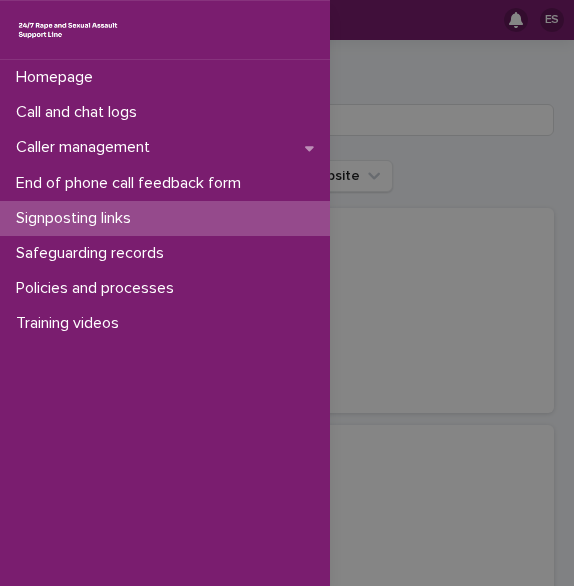 click on "Homepage Call and chat logs Caller management End of phone call feedback form Signposting links Safeguarding records Policies and processes Training videos" at bounding box center [287, 293] 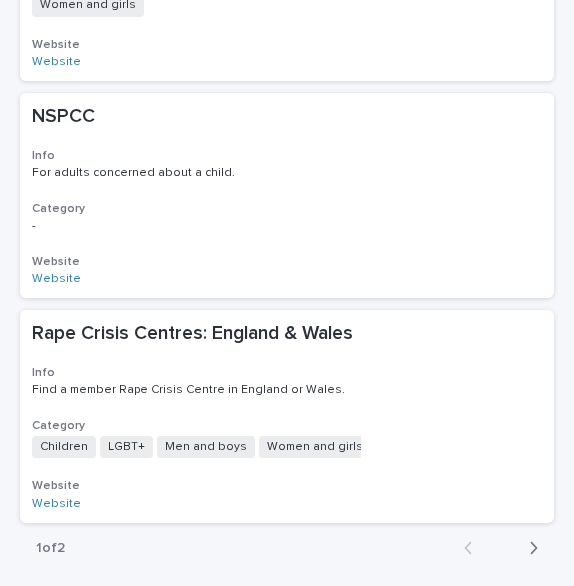 scroll, scrollTop: 2078, scrollLeft: 0, axis: vertical 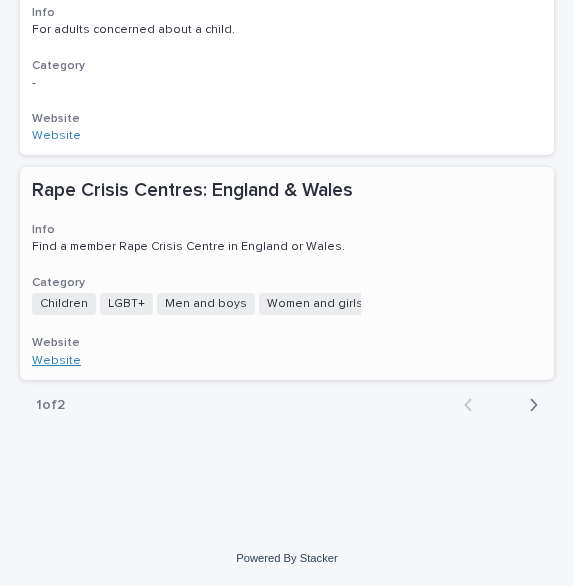 click on "Website" at bounding box center [56, 361] 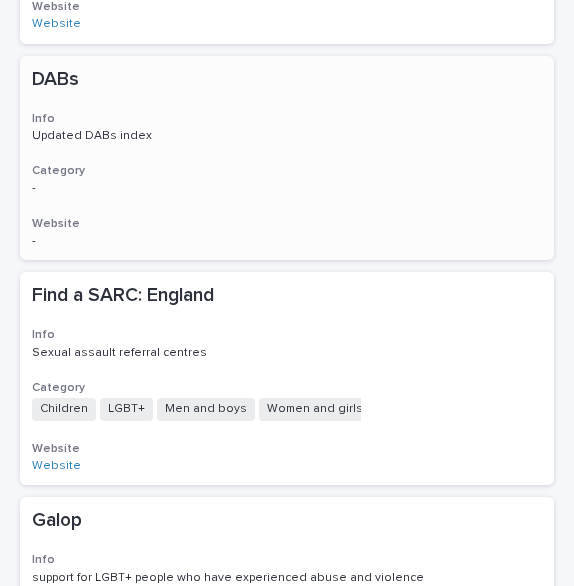 scroll, scrollTop: 0, scrollLeft: 0, axis: both 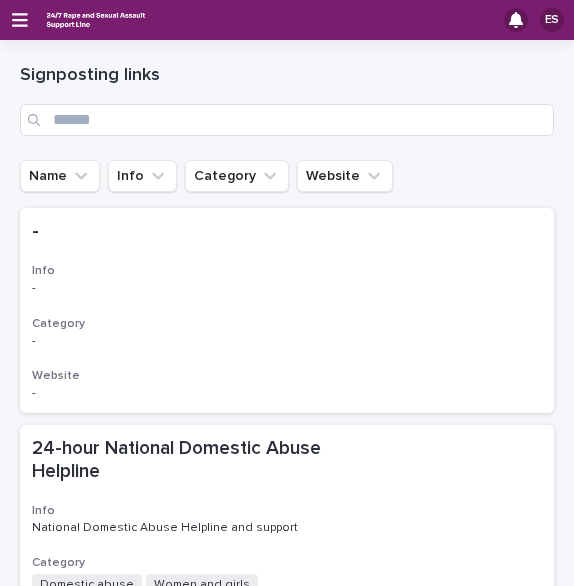 click on "ES" at bounding box center (287, 20) 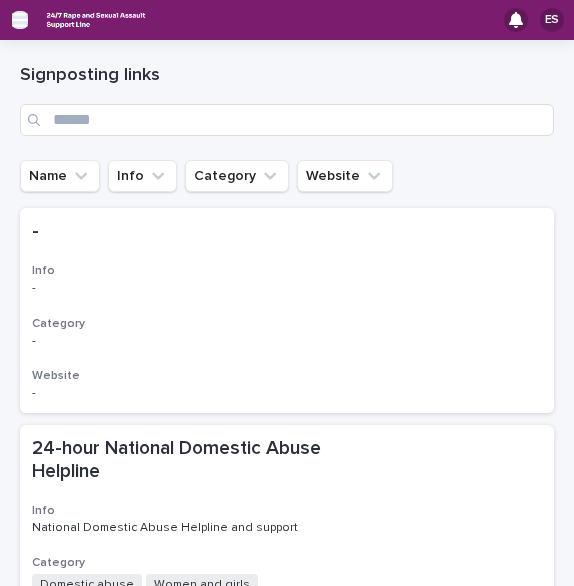 click 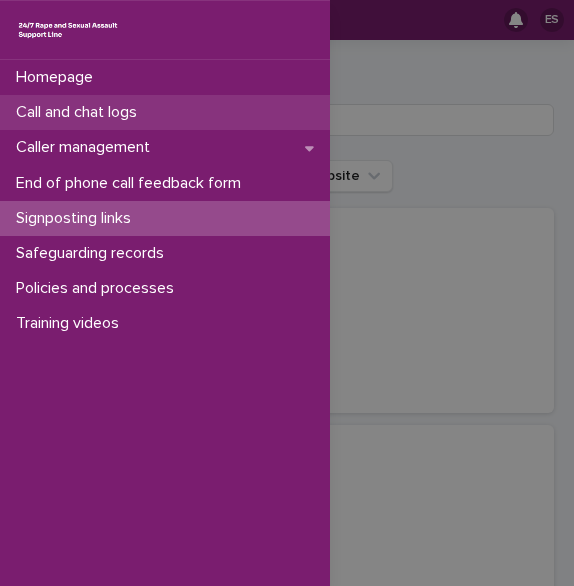 click on "Call and chat logs" at bounding box center [80, 112] 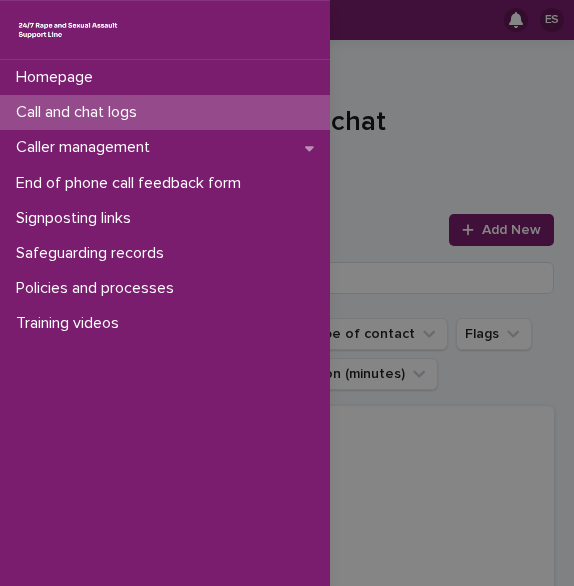click on "Homepage Call and chat logs Caller management End of phone call feedback form Signposting links Safeguarding records Policies and processes Training videos" at bounding box center (287, 293) 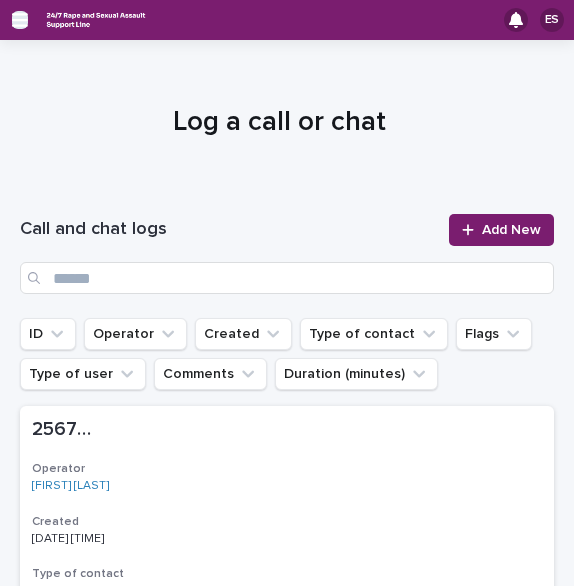 click 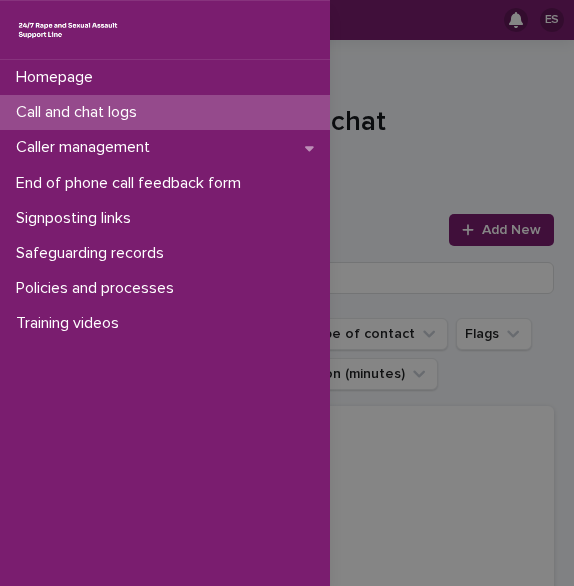 click on "Call and chat logs" at bounding box center (80, 112) 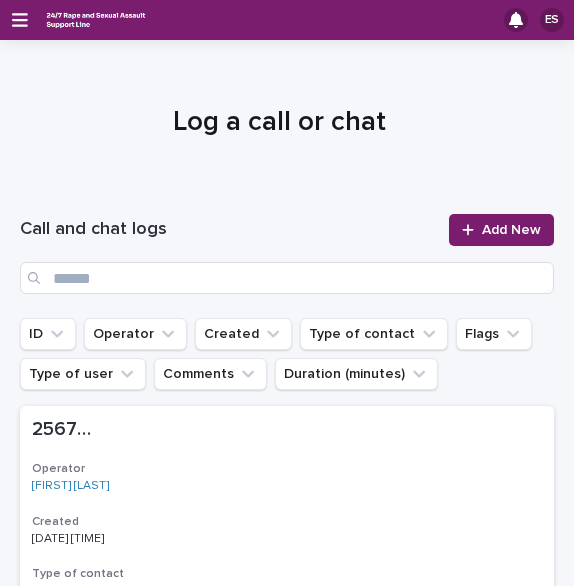 click at bounding box center (472, 230) 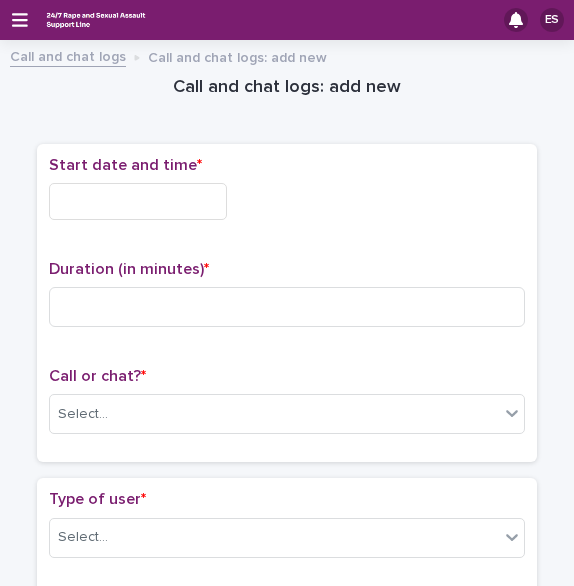 click at bounding box center [138, 201] 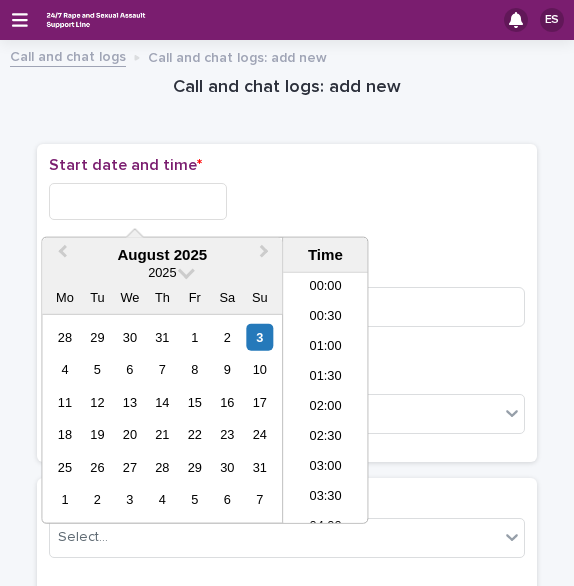 scroll, scrollTop: 1180, scrollLeft: 0, axis: vertical 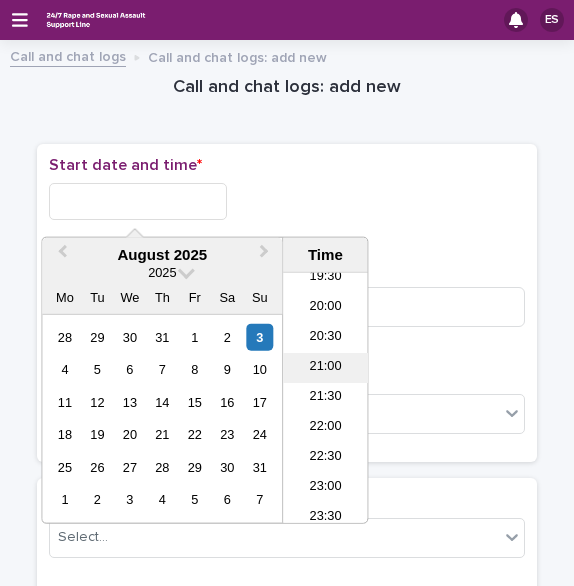 click on "21:00" at bounding box center (325, 368) 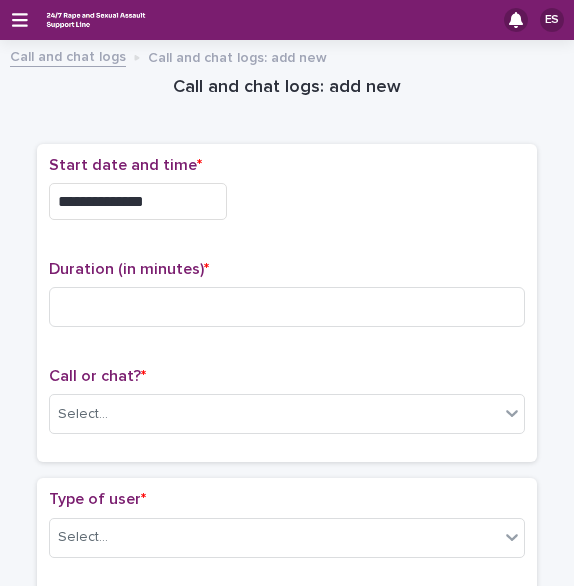 click on "**********" at bounding box center [138, 201] 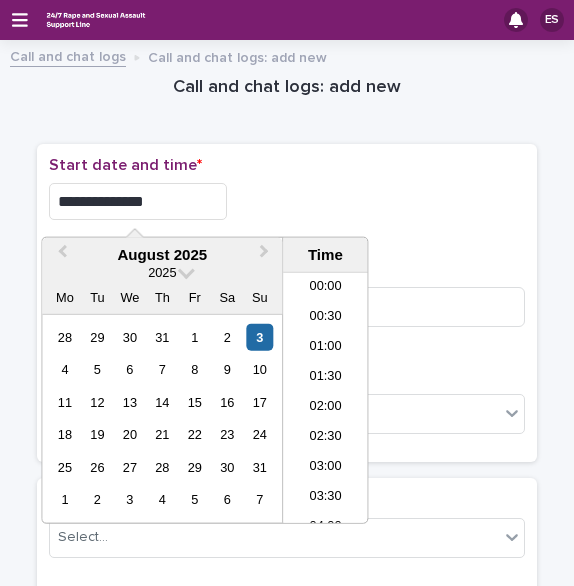 scroll, scrollTop: 1150, scrollLeft: 0, axis: vertical 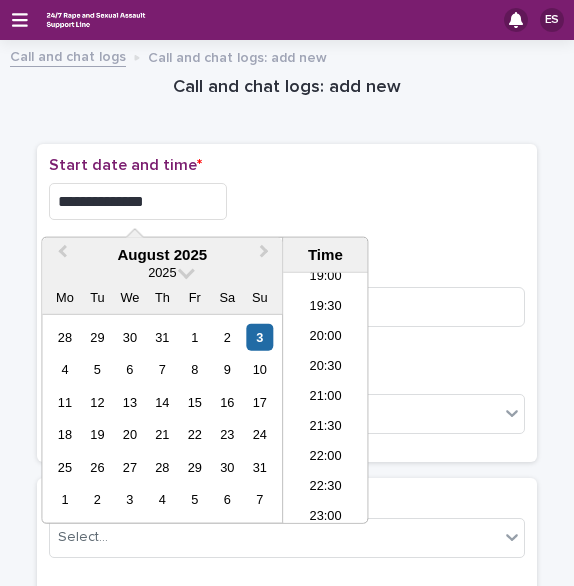 type on "**********" 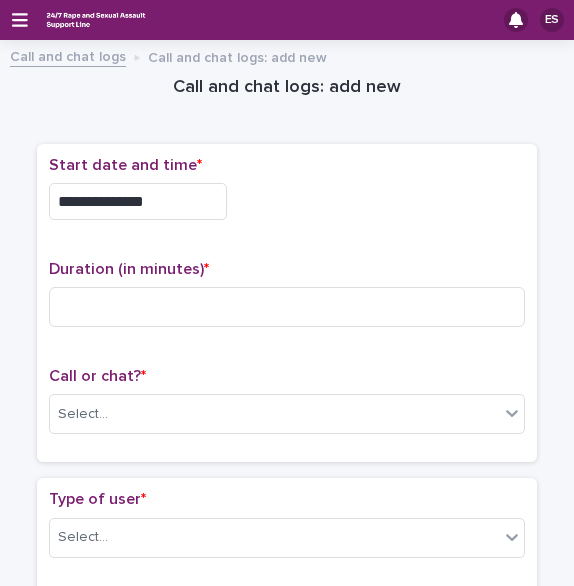 click on "Start date and time *" at bounding box center (287, 165) 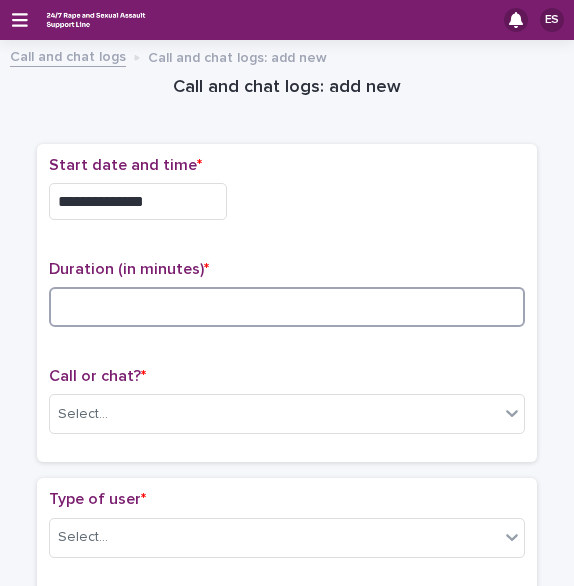 click at bounding box center (287, 307) 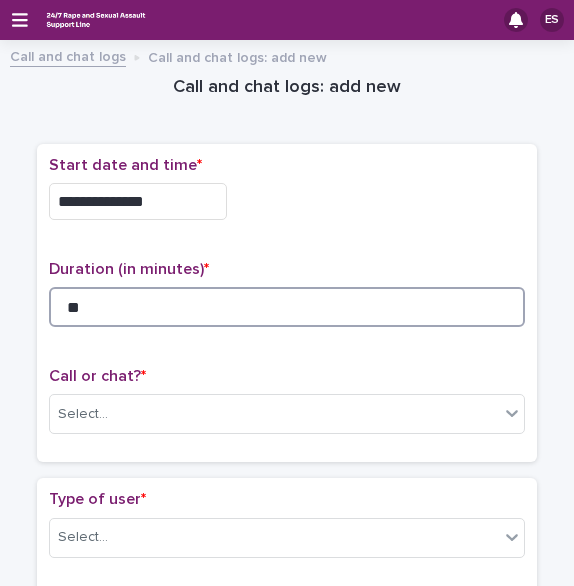 scroll, scrollTop: 123, scrollLeft: 0, axis: vertical 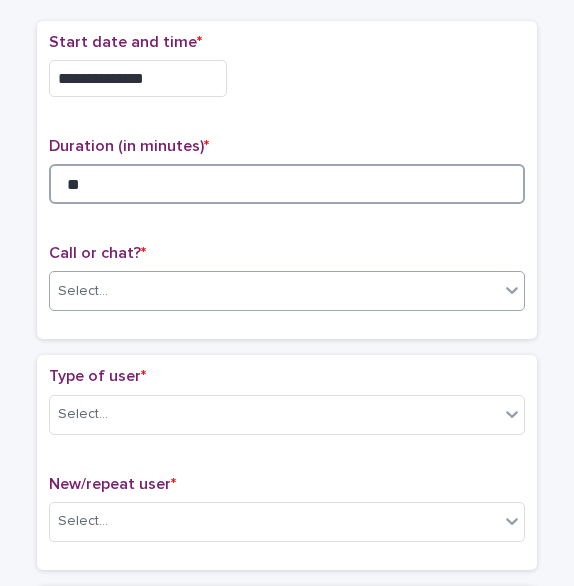 type on "**" 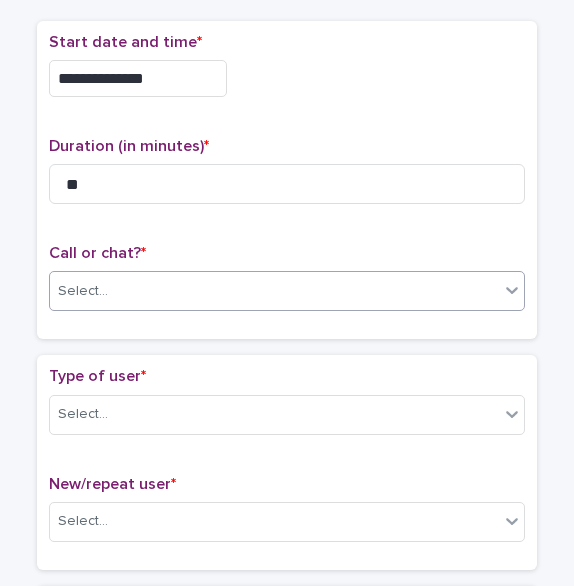click on "Select..." at bounding box center (274, 291) 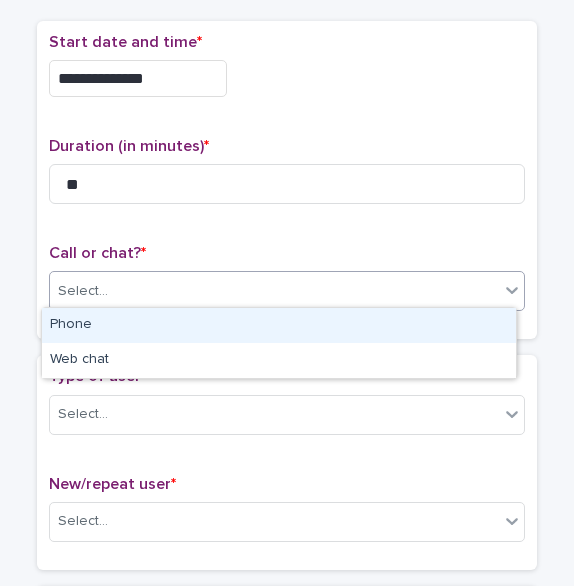 click on "Phone" at bounding box center (279, 325) 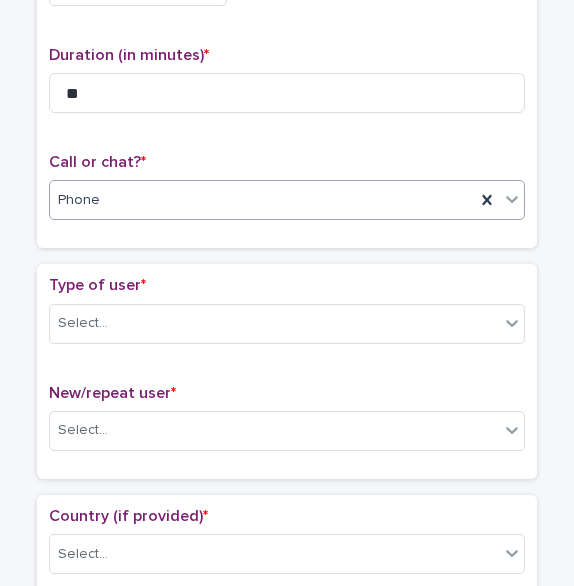 scroll, scrollTop: 219, scrollLeft: 0, axis: vertical 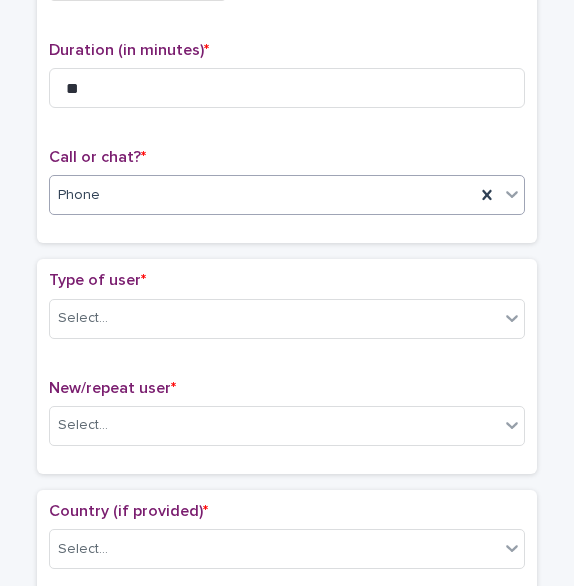 click on "Phone" at bounding box center [262, 195] 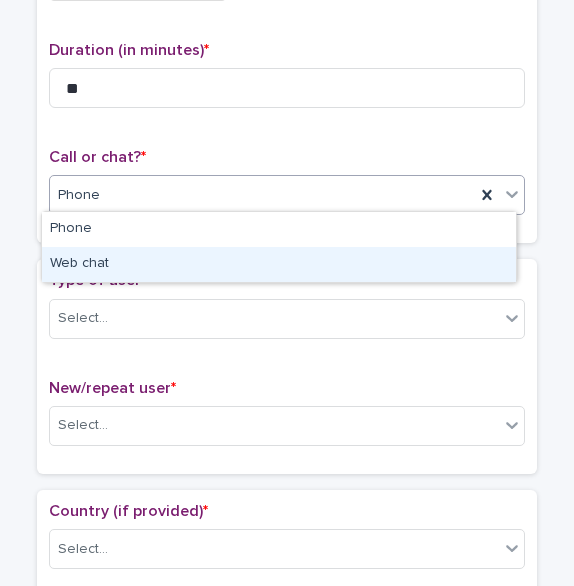 click on "Web chat" at bounding box center (279, 264) 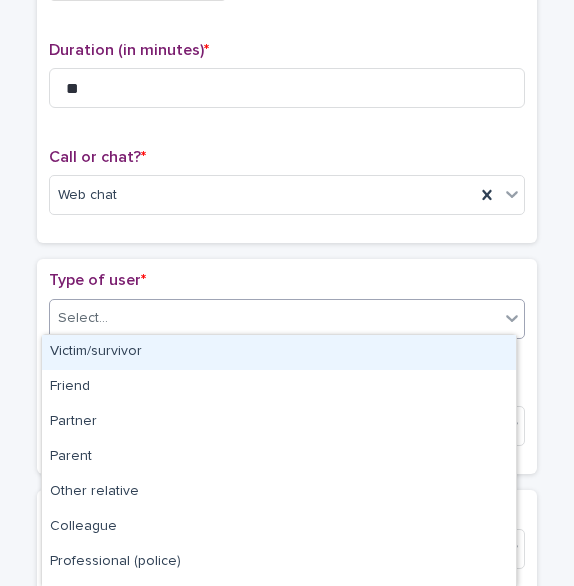 click on "Select..." at bounding box center [274, 318] 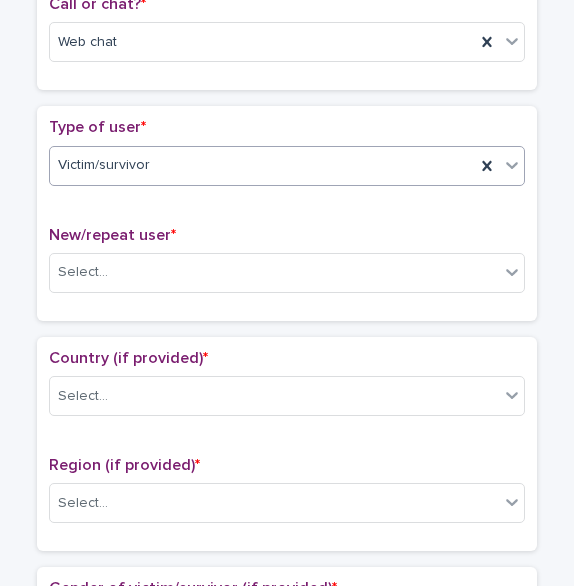 scroll, scrollTop: 373, scrollLeft: 0, axis: vertical 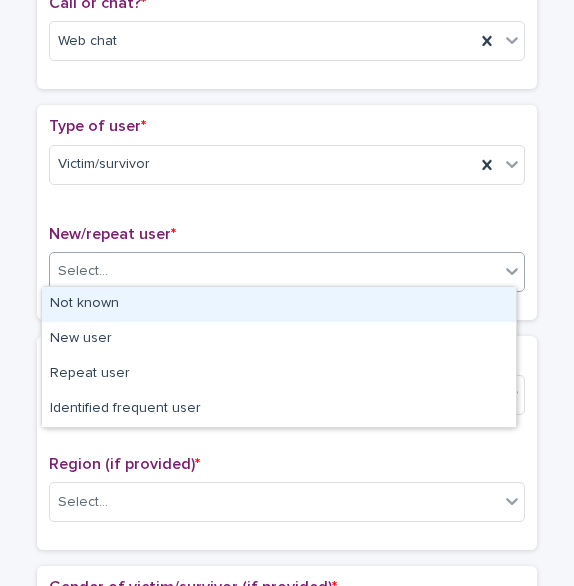 click on "Select..." at bounding box center [83, 271] 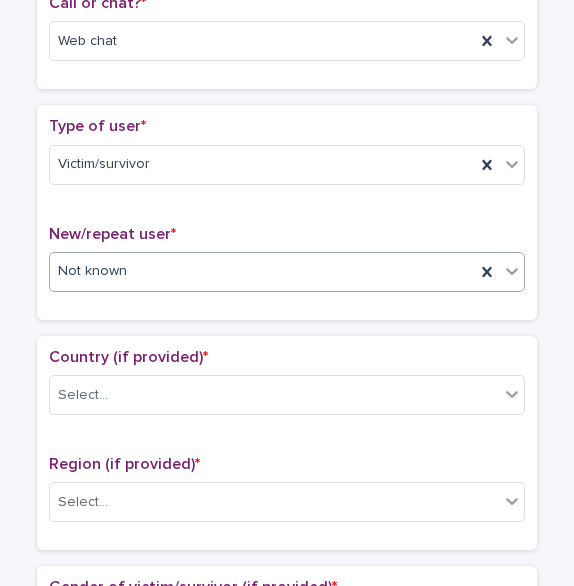 scroll, scrollTop: 448, scrollLeft: 0, axis: vertical 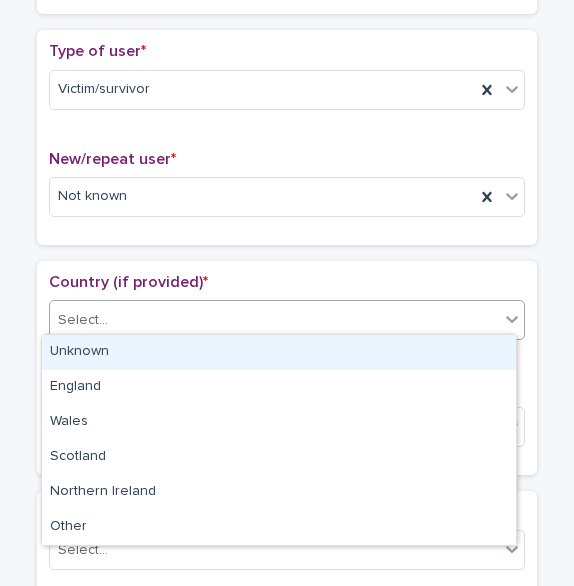 click on "Select..." at bounding box center (83, 320) 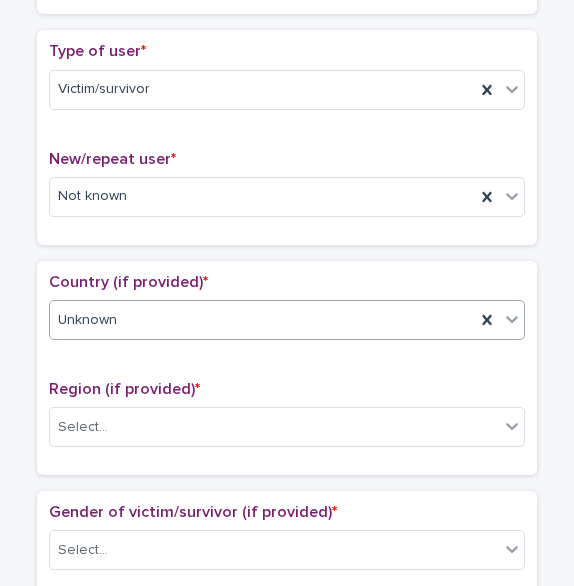 scroll, scrollTop: 545, scrollLeft: 0, axis: vertical 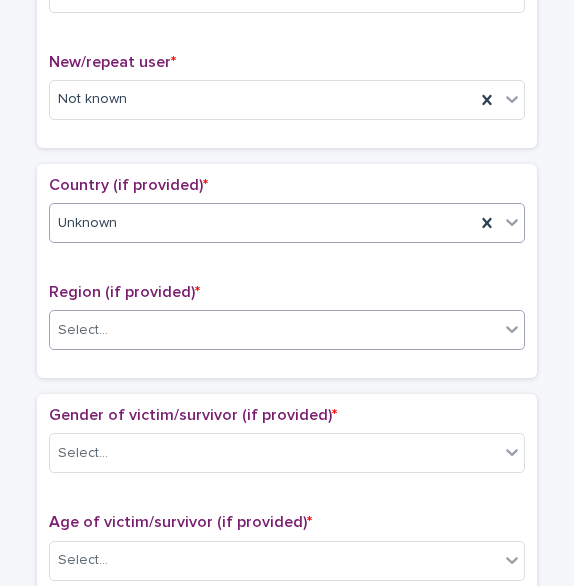 click on "Select..." at bounding box center [274, 330] 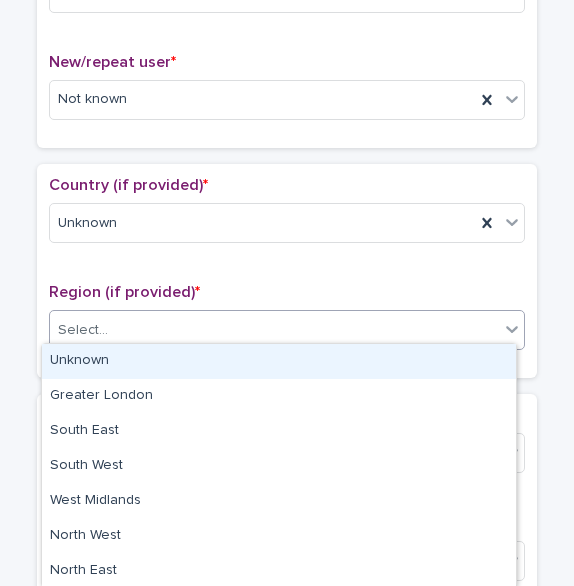 click on "Unknown" at bounding box center (279, 361) 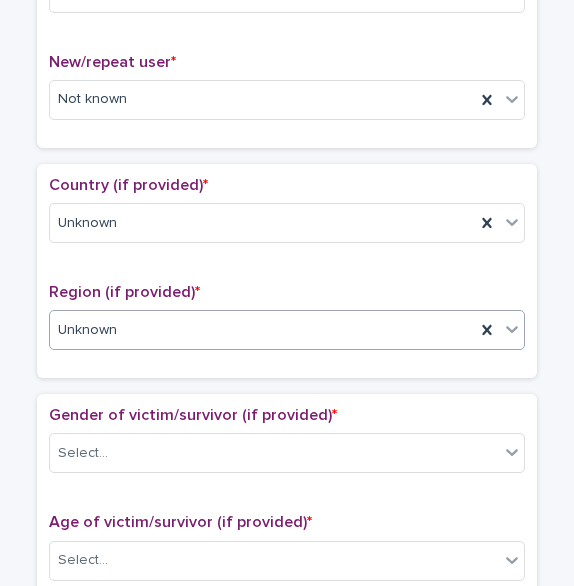 scroll, scrollTop: 705, scrollLeft: 0, axis: vertical 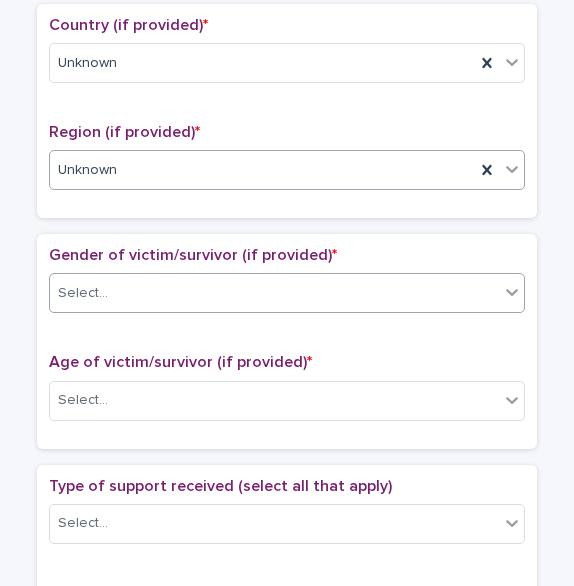 click on "Select..." at bounding box center [83, 293] 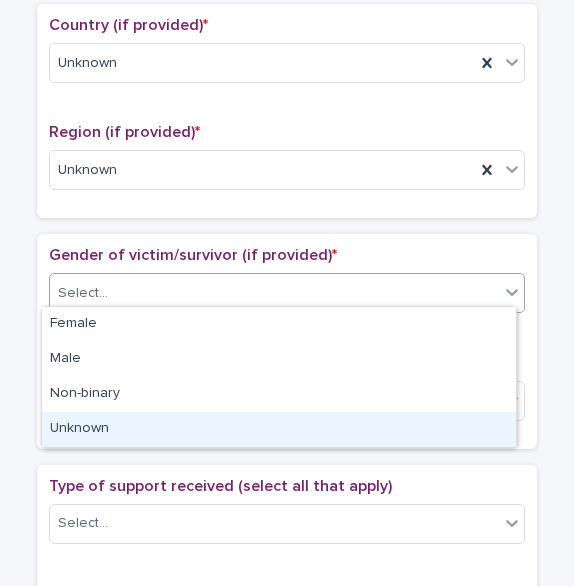 click on "Unknown" at bounding box center (279, 429) 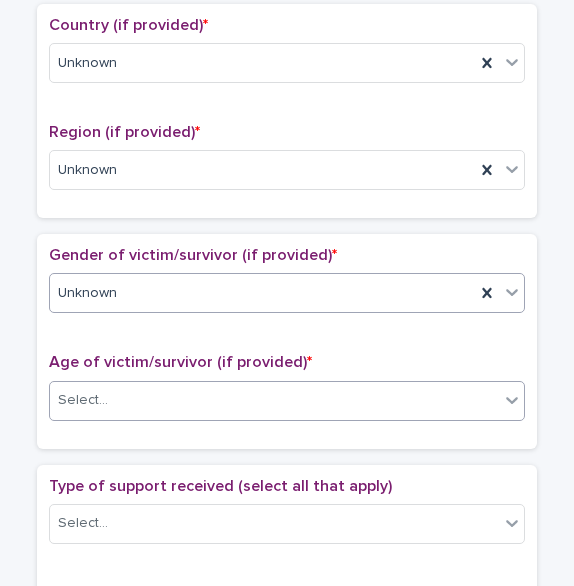 click on "Select..." at bounding box center (274, 400) 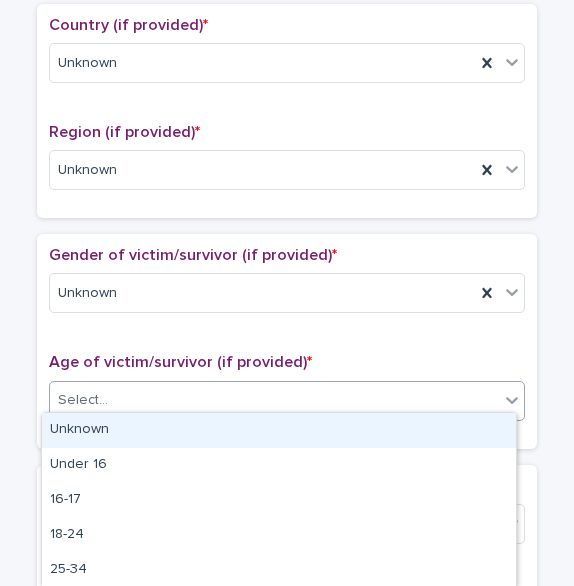 click on "Unknown" at bounding box center [279, 430] 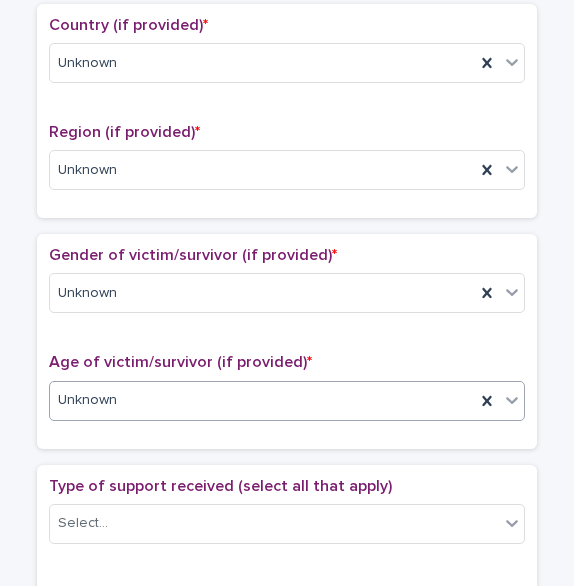 scroll, scrollTop: 826, scrollLeft: 0, axis: vertical 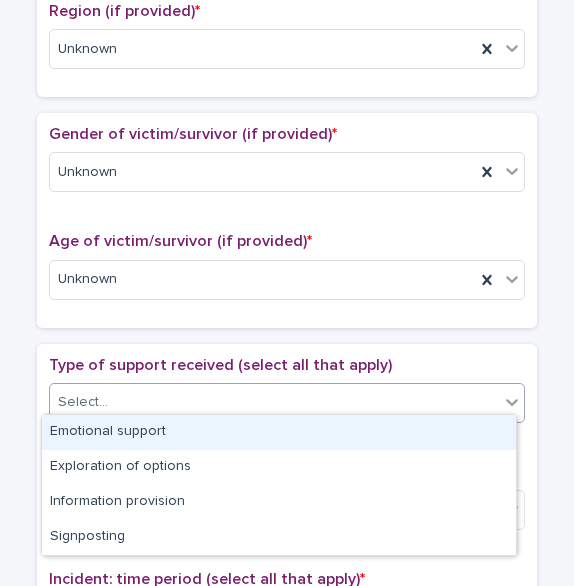 click on "Select..." at bounding box center [274, 402] 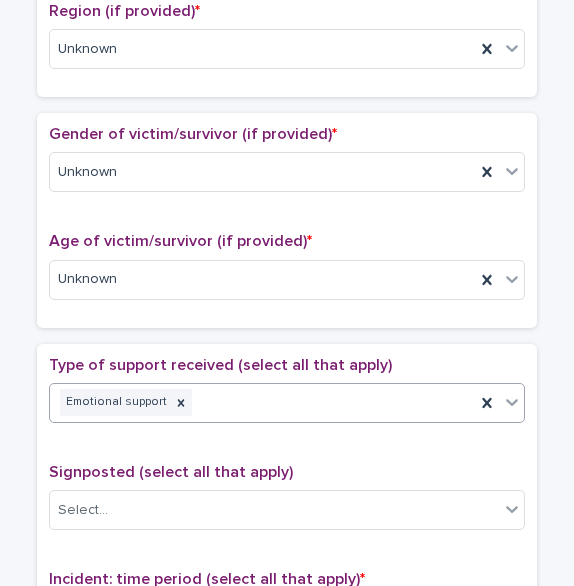 scroll, scrollTop: 1025, scrollLeft: 0, axis: vertical 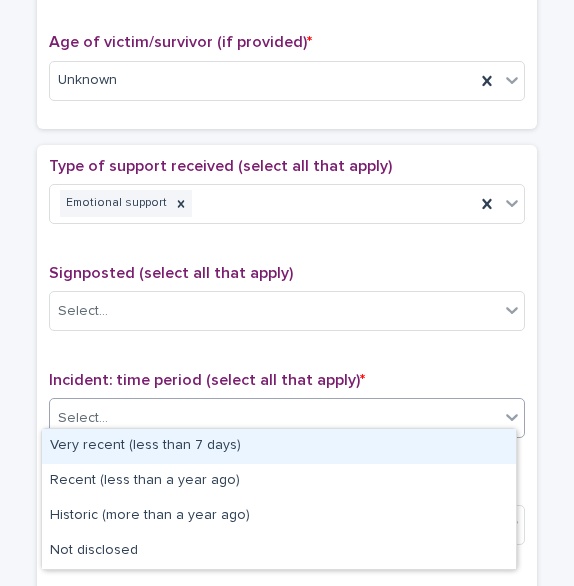 click on "Select..." at bounding box center [274, 418] 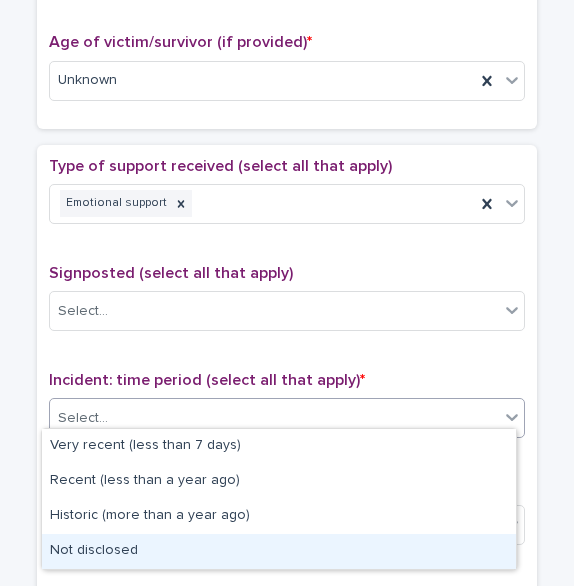 click on "Not disclosed" at bounding box center [279, 551] 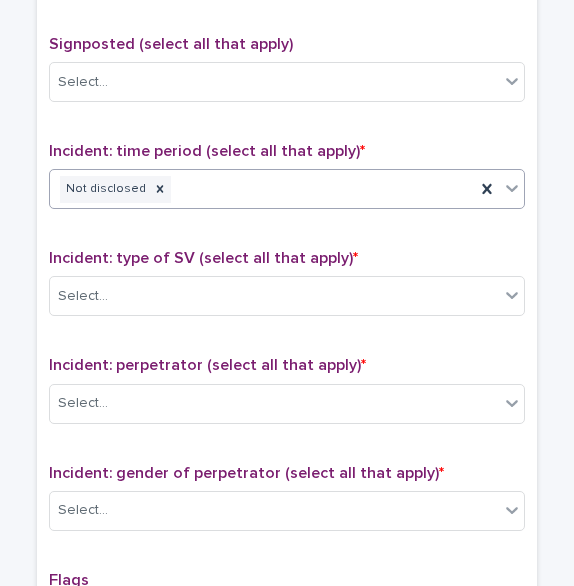 scroll, scrollTop: 1255, scrollLeft: 0, axis: vertical 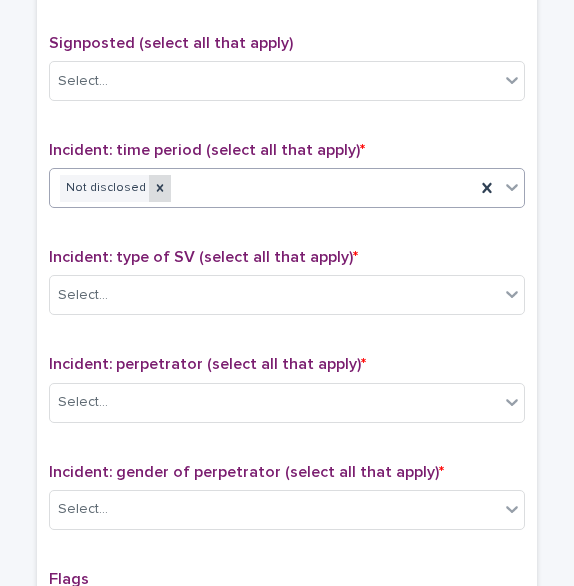 click 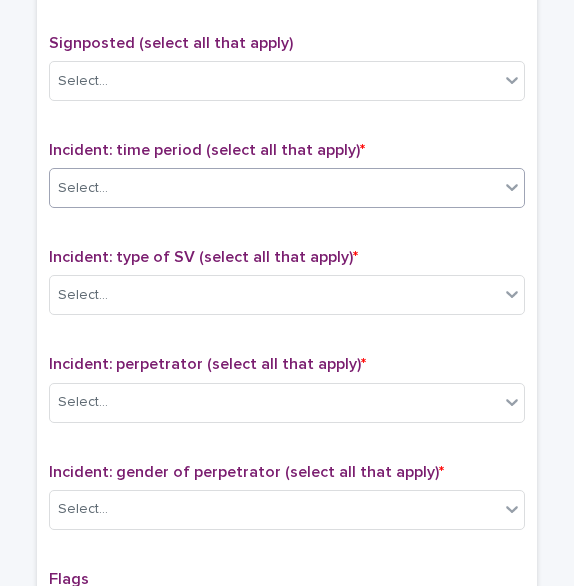 click on "Select..." at bounding box center (274, 188) 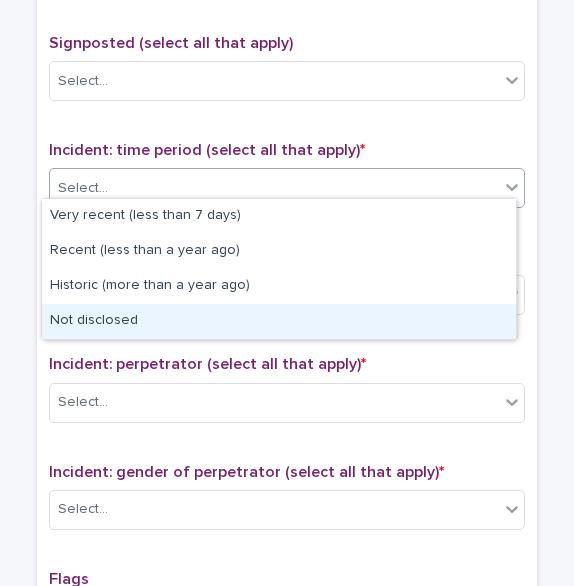 click on "Not disclosed" at bounding box center (279, 321) 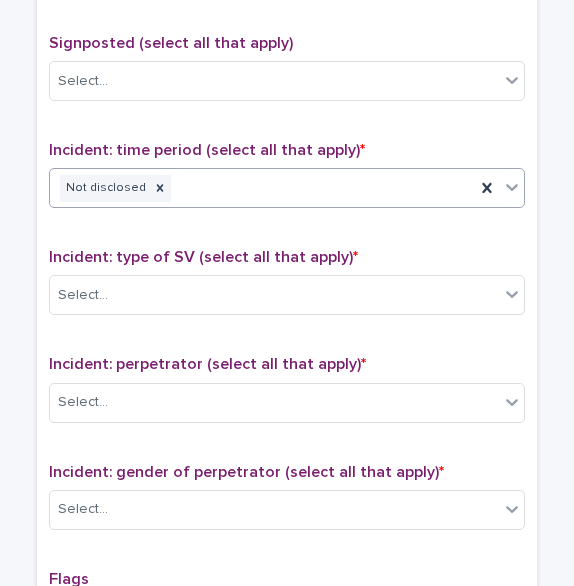 scroll, scrollTop: 1164, scrollLeft: 0, axis: vertical 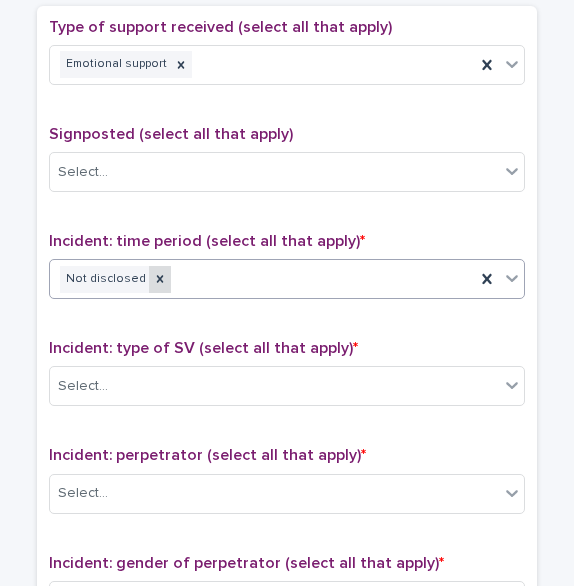 click 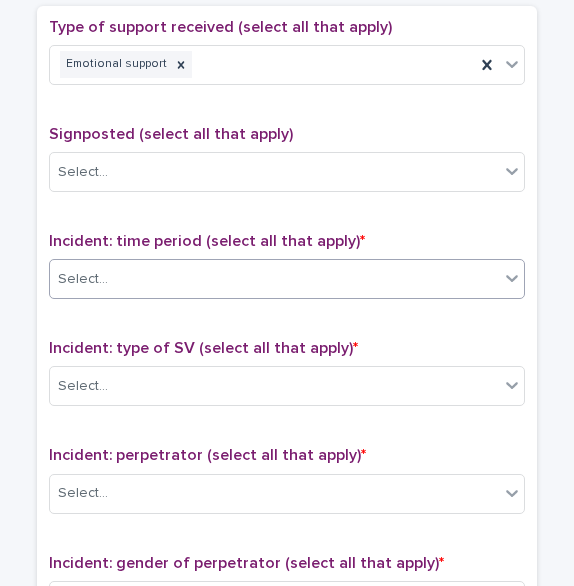 click on "Select..." at bounding box center [274, 279] 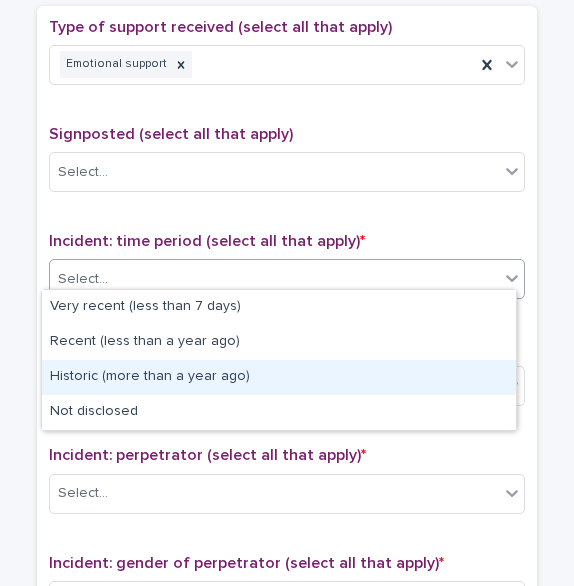 click on "Historic (more than a year ago)" at bounding box center (279, 377) 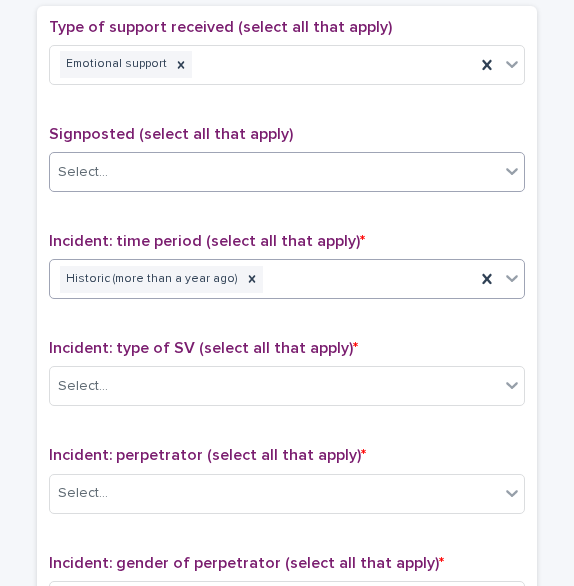 click on "Select..." at bounding box center (83, 172) 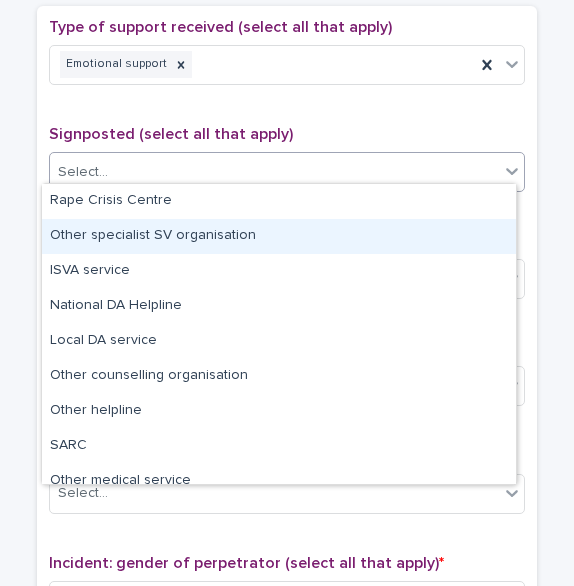click on "Other specialist SV organisation" at bounding box center [279, 236] 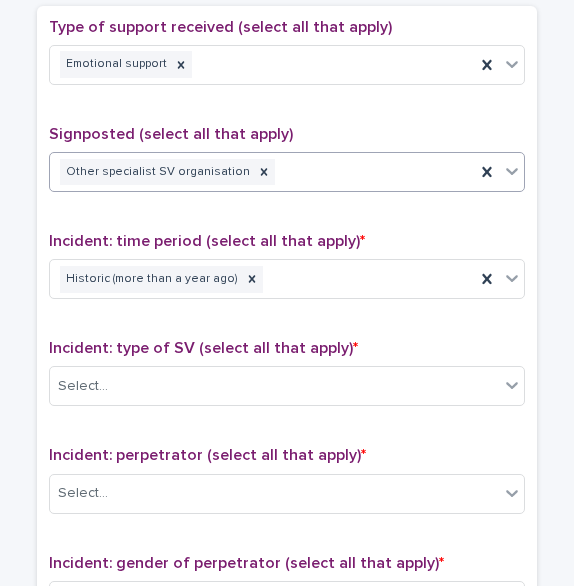 scroll, scrollTop: 1395, scrollLeft: 0, axis: vertical 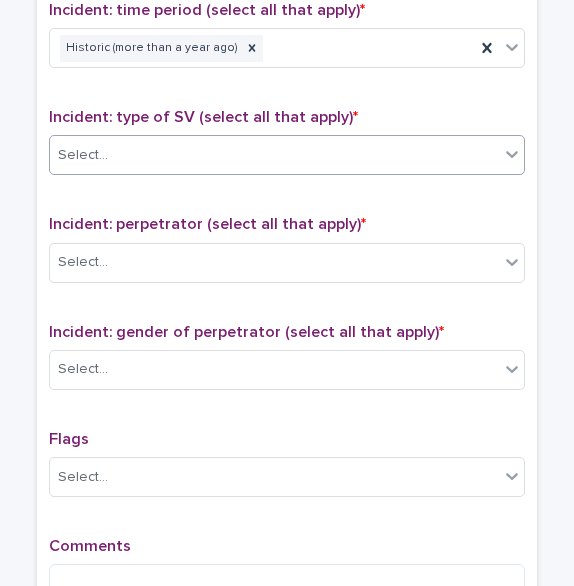 click at bounding box center (111, 154) 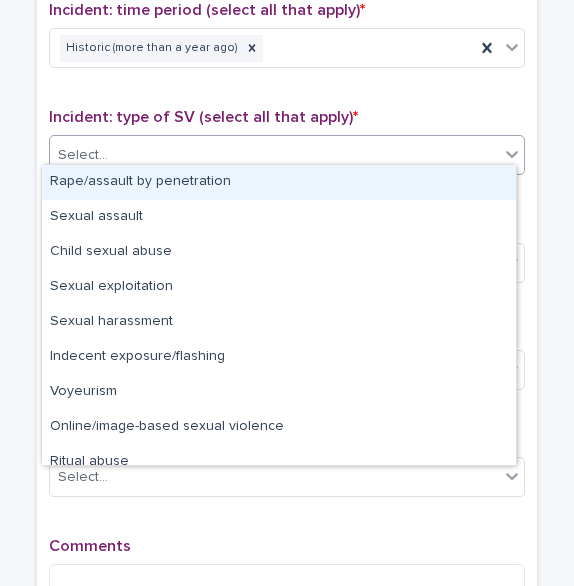click on "Rape/assault by penetration" at bounding box center [279, 182] 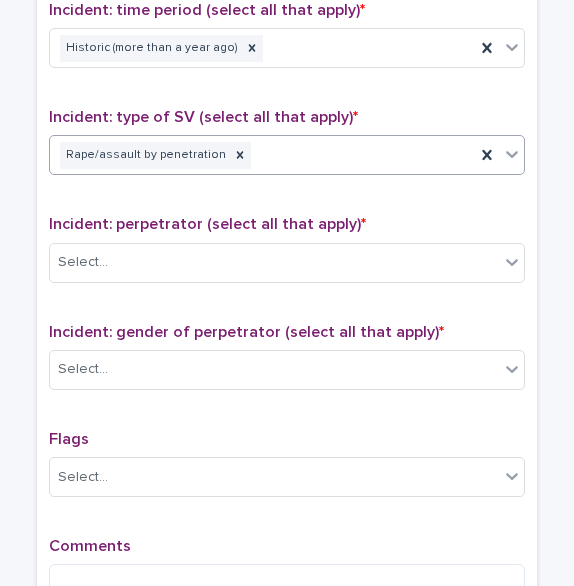 scroll, scrollTop: 1438, scrollLeft: 0, axis: vertical 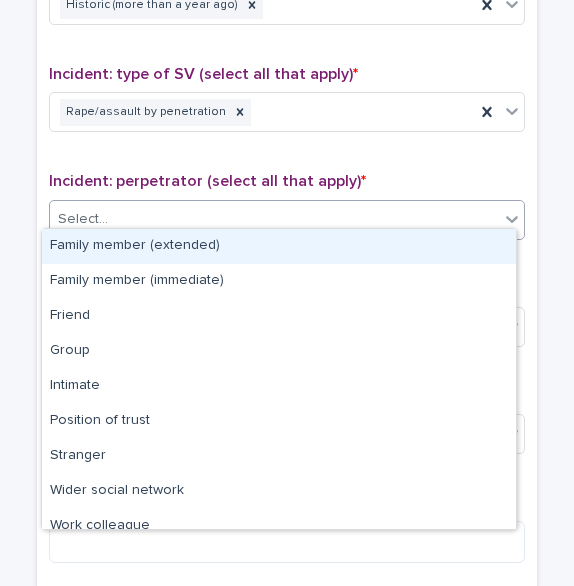 click on "Select..." at bounding box center [274, 219] 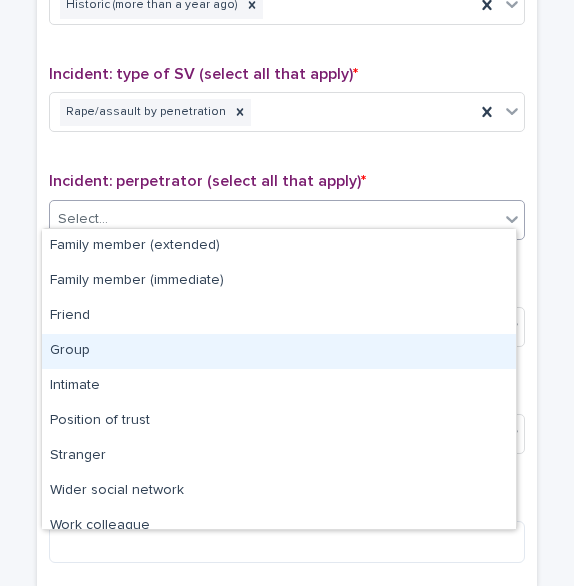 scroll, scrollTop: 85, scrollLeft: 0, axis: vertical 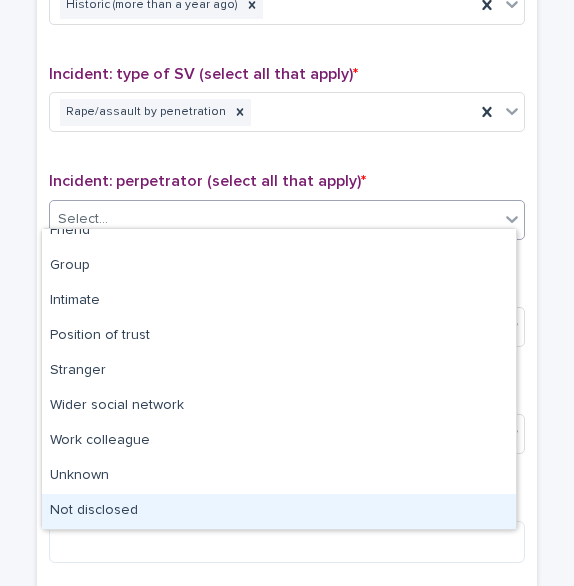 click on "Not disclosed" at bounding box center (279, 511) 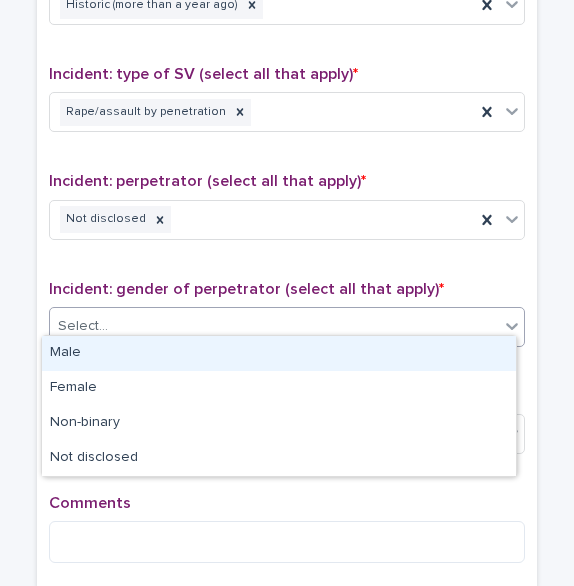click at bounding box center (111, 325) 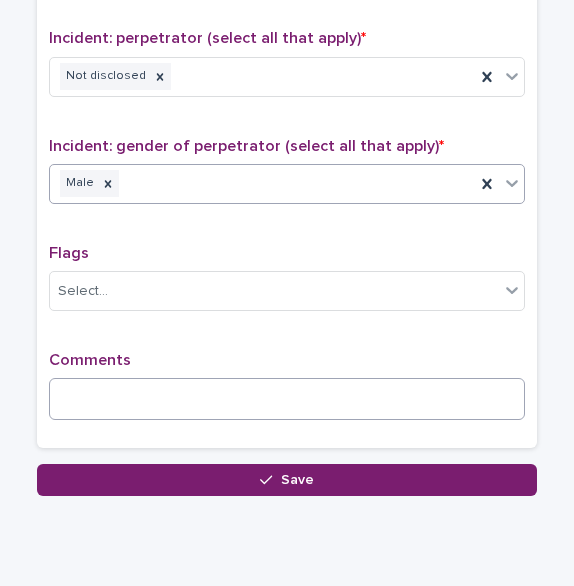 scroll, scrollTop: 1582, scrollLeft: 0, axis: vertical 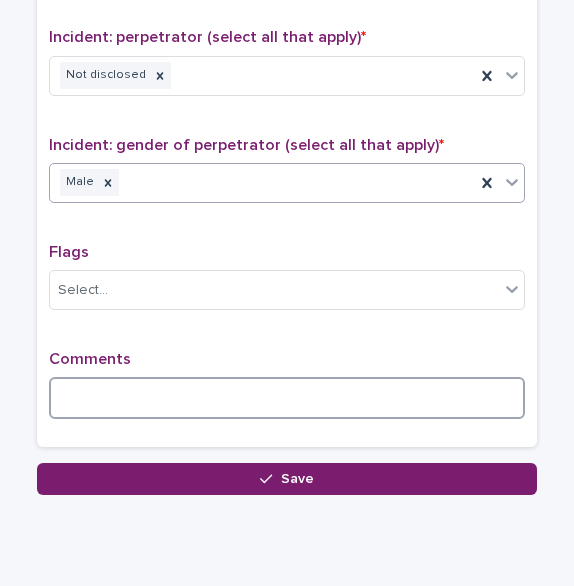 click at bounding box center (287, 398) 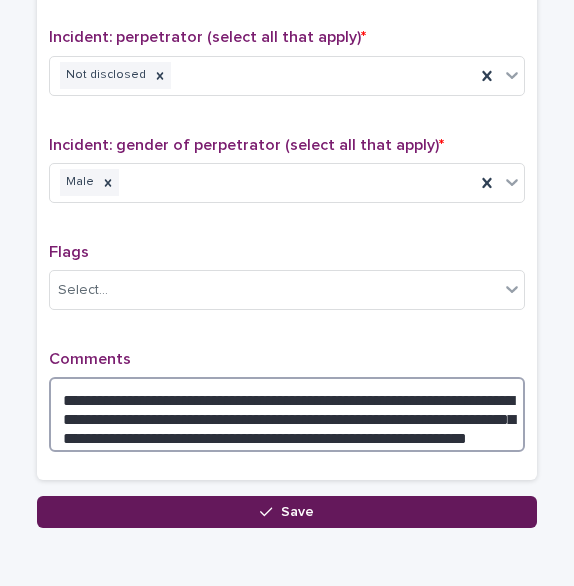 type on "**********" 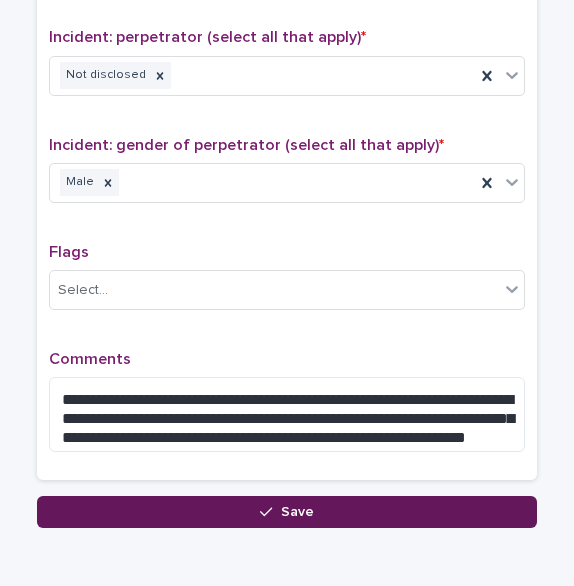 click on "Save" at bounding box center (287, 512) 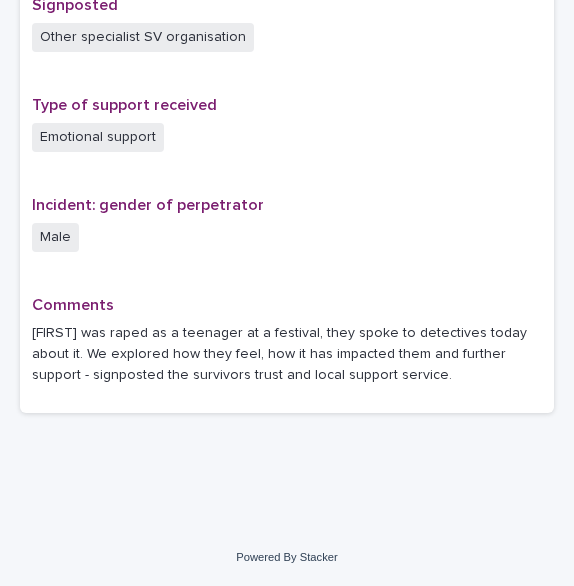 scroll, scrollTop: 0, scrollLeft: 0, axis: both 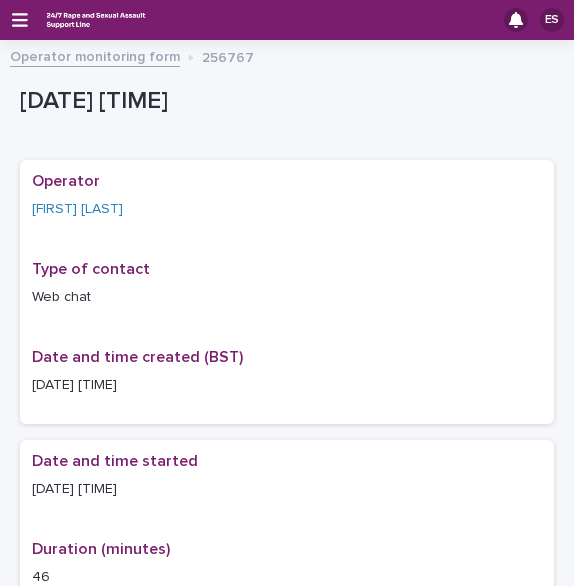 click on "ES" at bounding box center (287, 20) 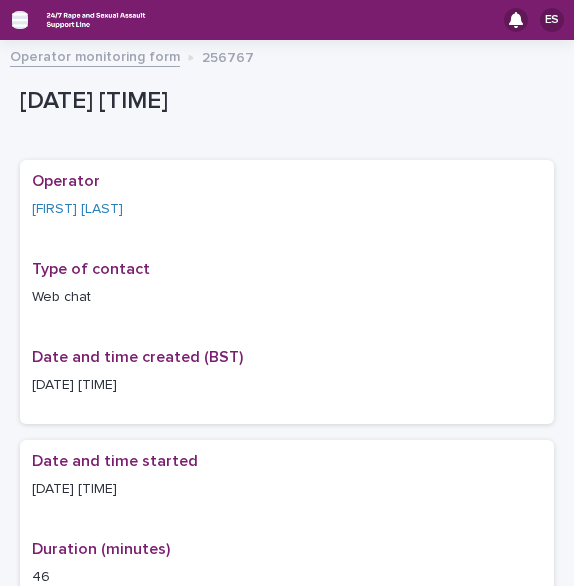 click 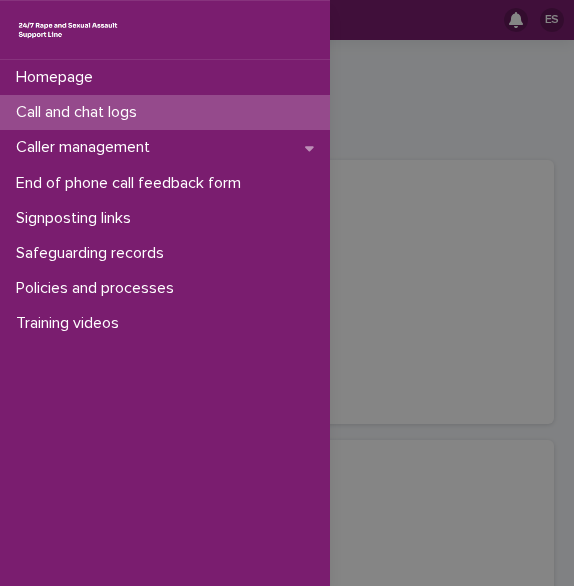 click on "Call and chat logs" at bounding box center [80, 112] 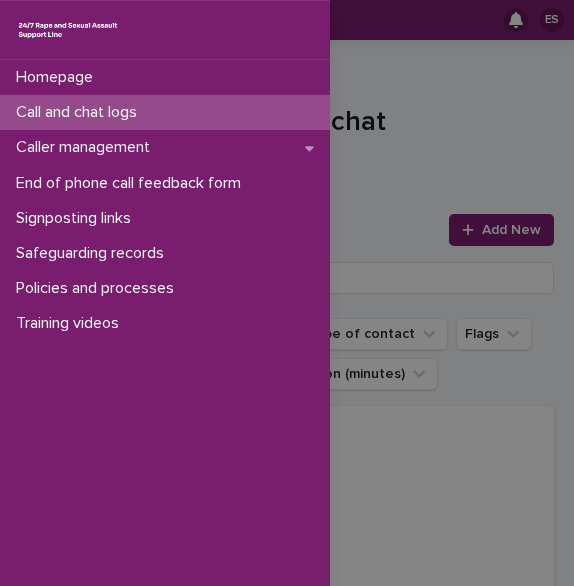 click on "Call and chat logs" at bounding box center (165, 112) 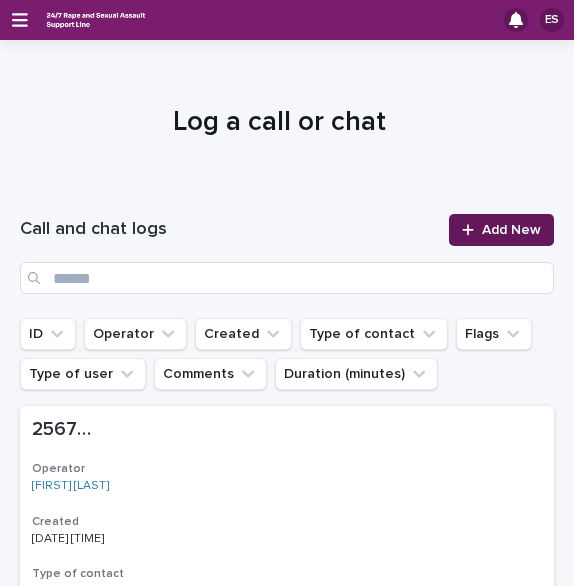 click on "Add New" at bounding box center [501, 230] 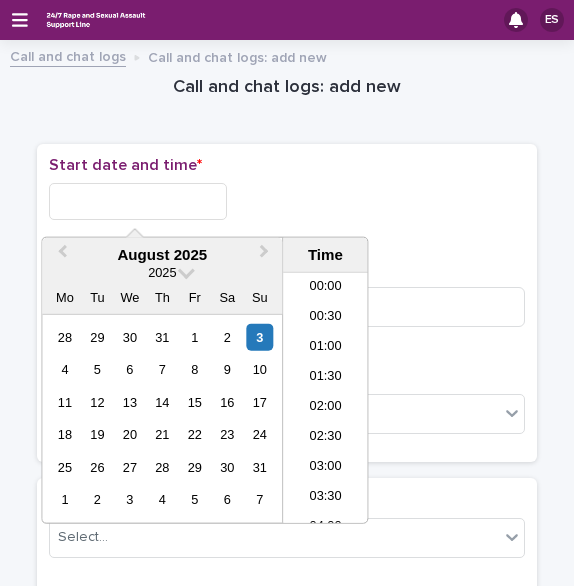 click at bounding box center [138, 201] 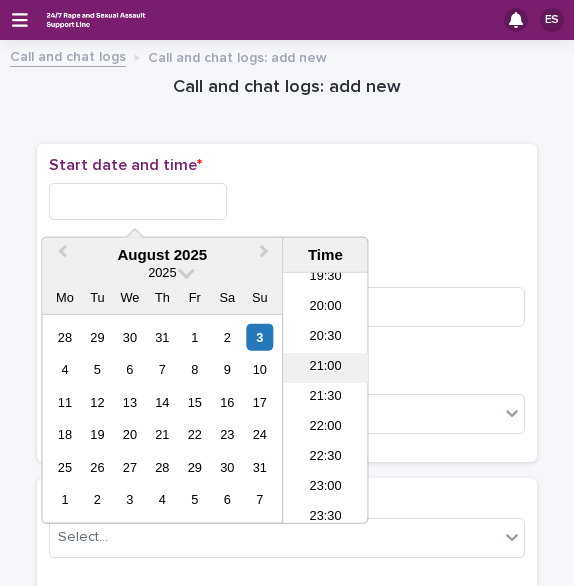 click on "21:00" at bounding box center [325, 368] 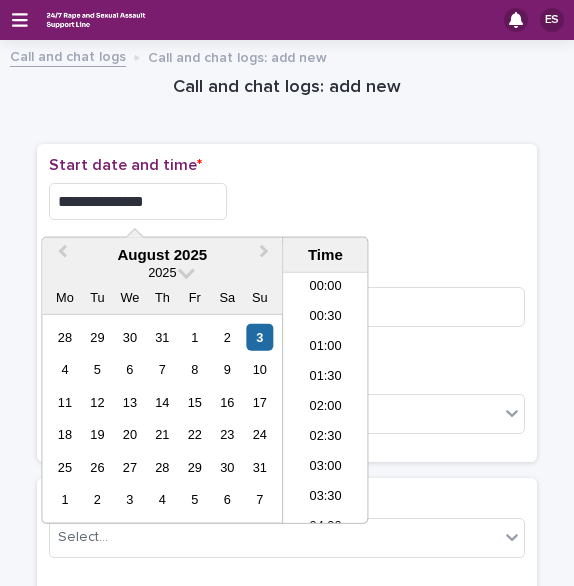 scroll, scrollTop: 1150, scrollLeft: 0, axis: vertical 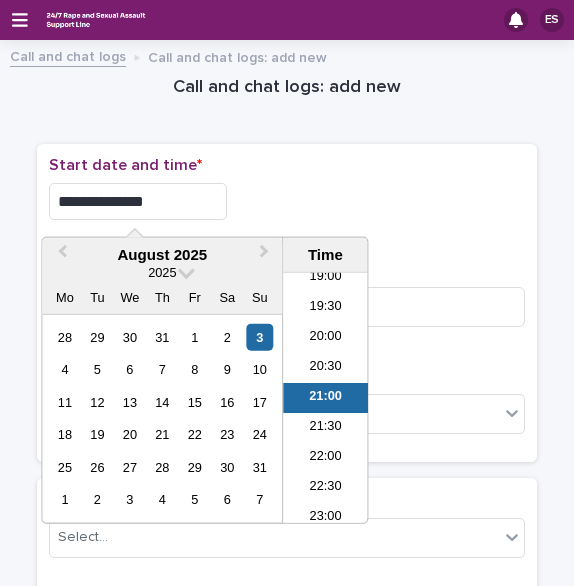 click on "**********" at bounding box center [138, 201] 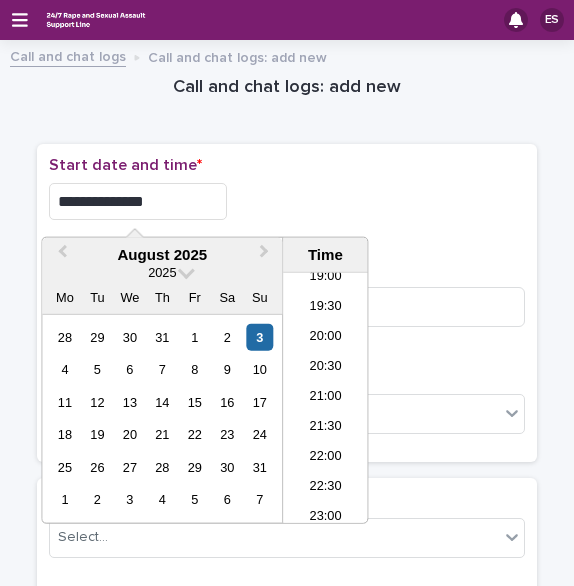type on "**********" 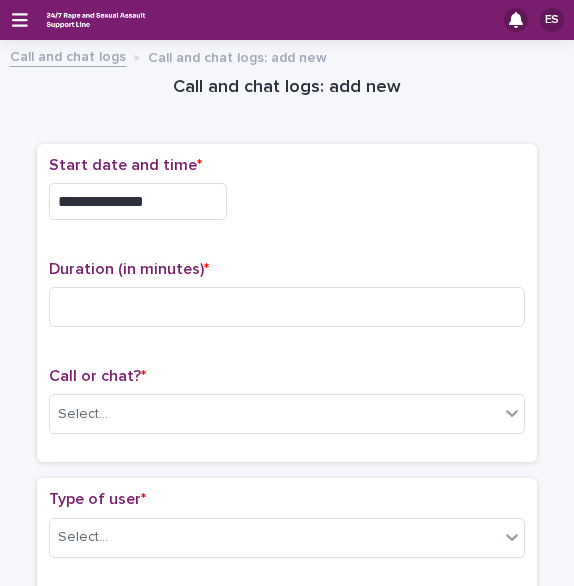 click on "**********" at bounding box center [287, 201] 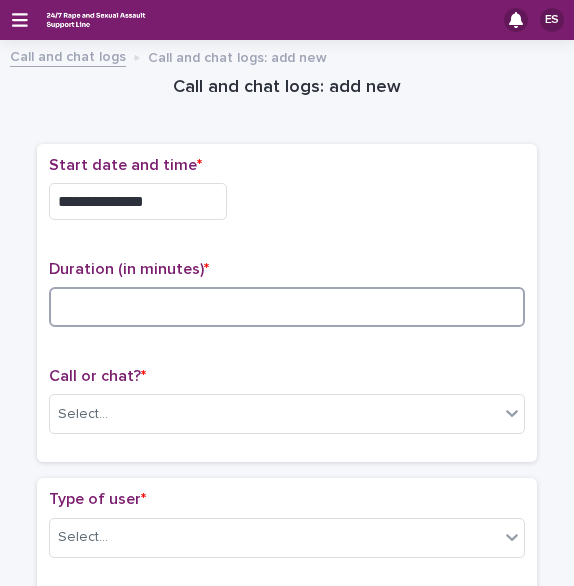 click at bounding box center [287, 307] 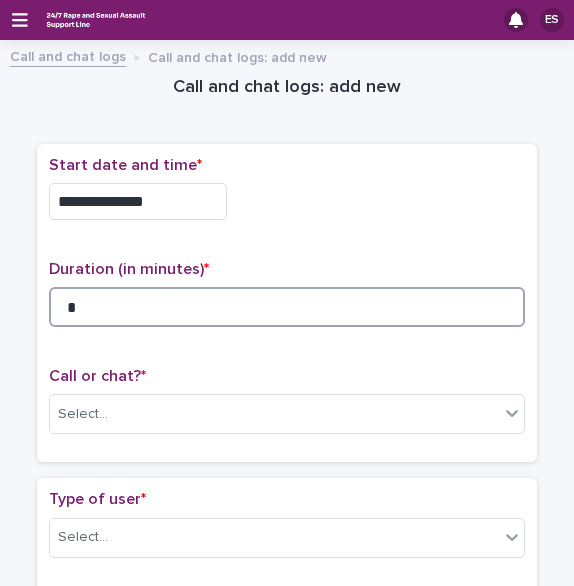 scroll, scrollTop: 112, scrollLeft: 0, axis: vertical 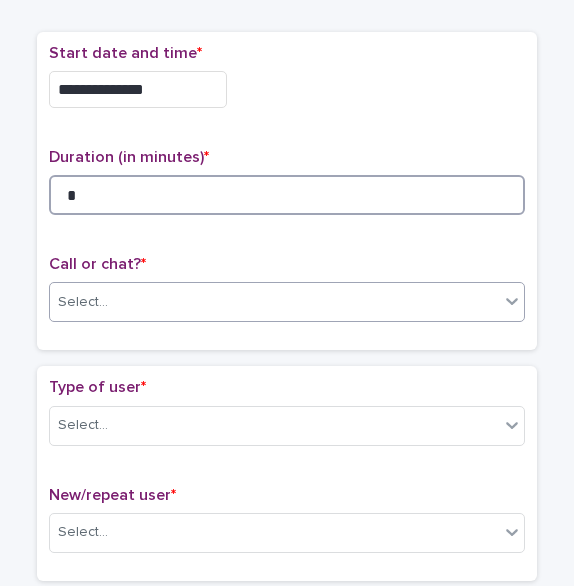 type on "*" 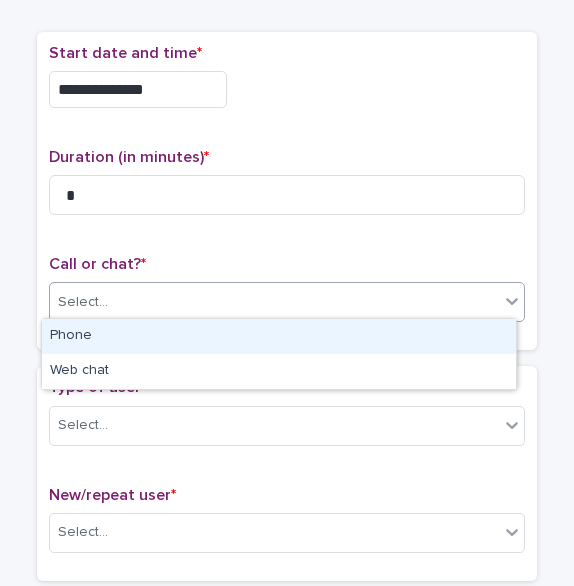 click on "Select..." at bounding box center [274, 302] 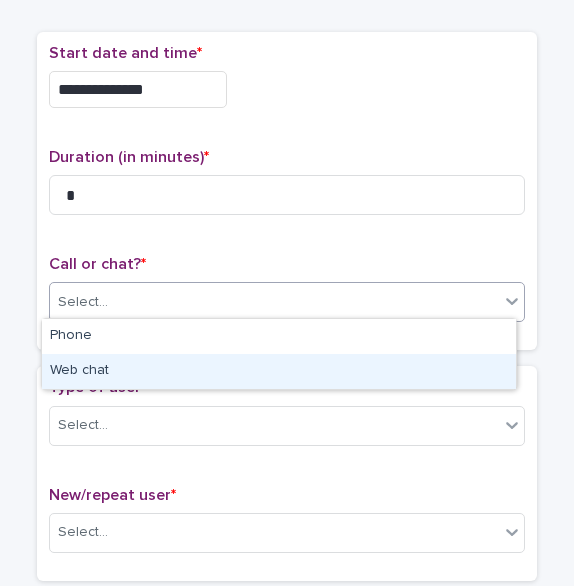 click on "Web chat" at bounding box center [279, 371] 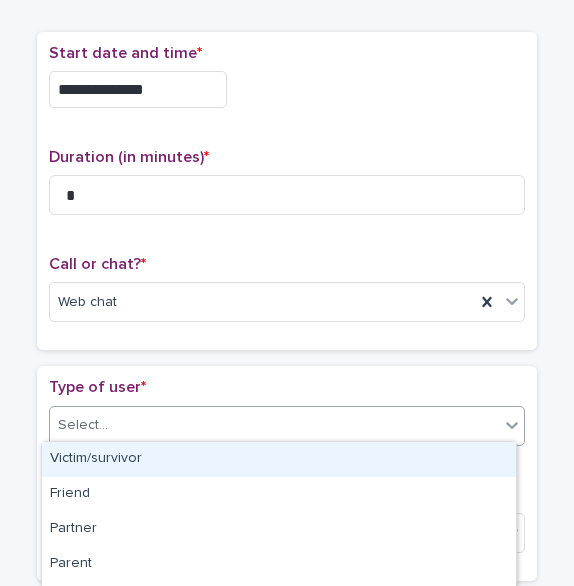 click on "Select..." at bounding box center (274, 425) 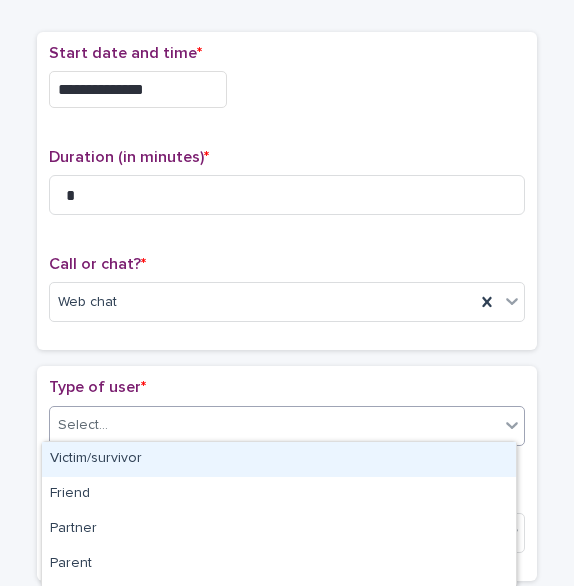 scroll, scrollTop: 380, scrollLeft: 0, axis: vertical 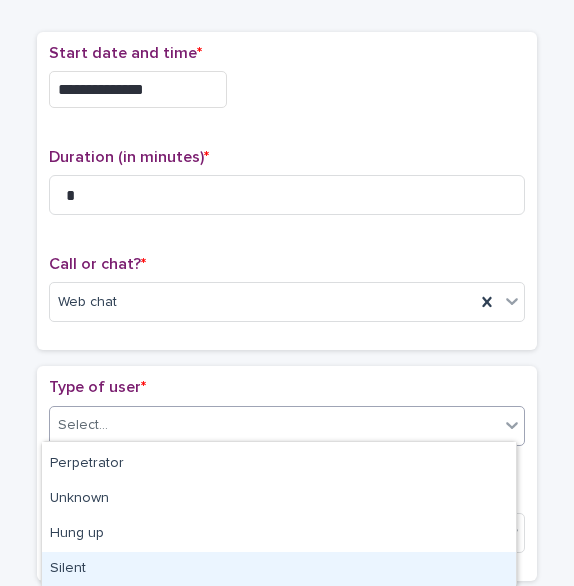 click on "Silent" at bounding box center [279, 569] 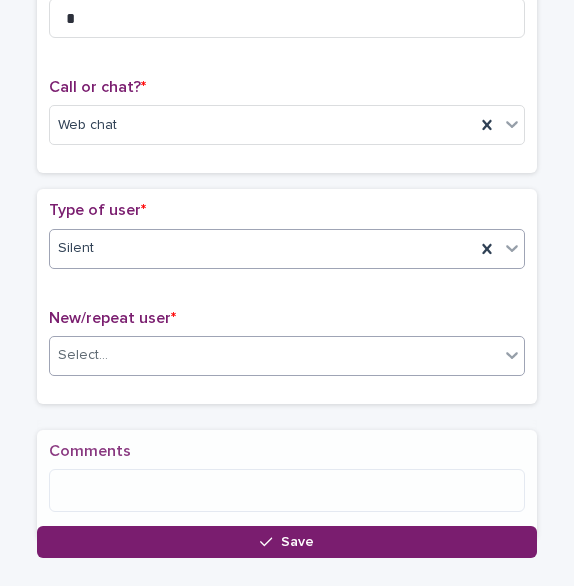 scroll, scrollTop: 296, scrollLeft: 0, axis: vertical 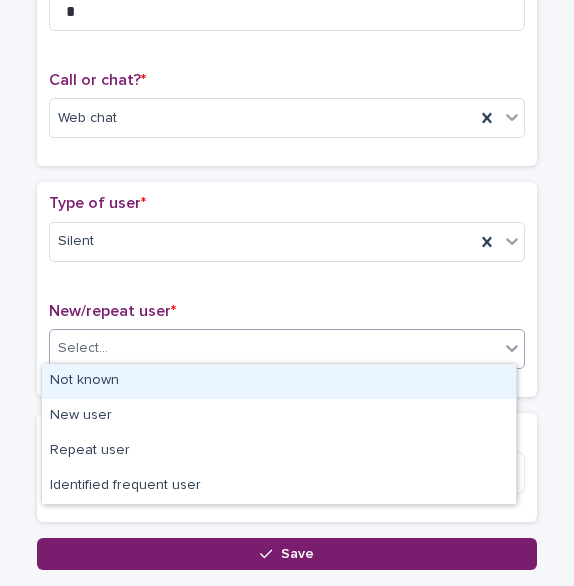 click on "**********" at bounding box center (287, 293) 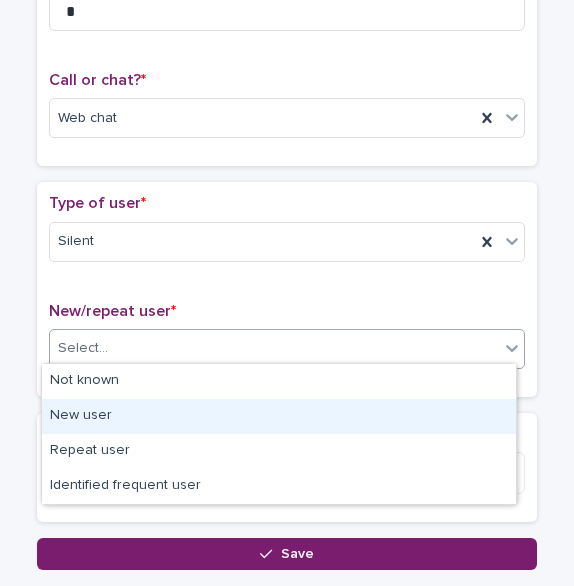 click on "New user" at bounding box center (279, 416) 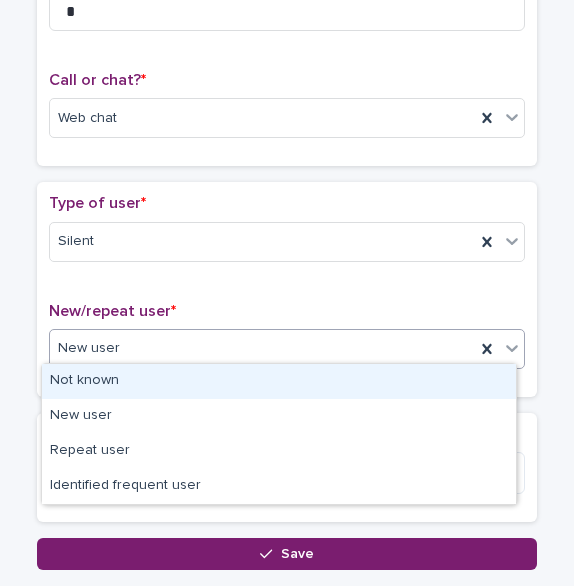 click on "New user" at bounding box center [89, 348] 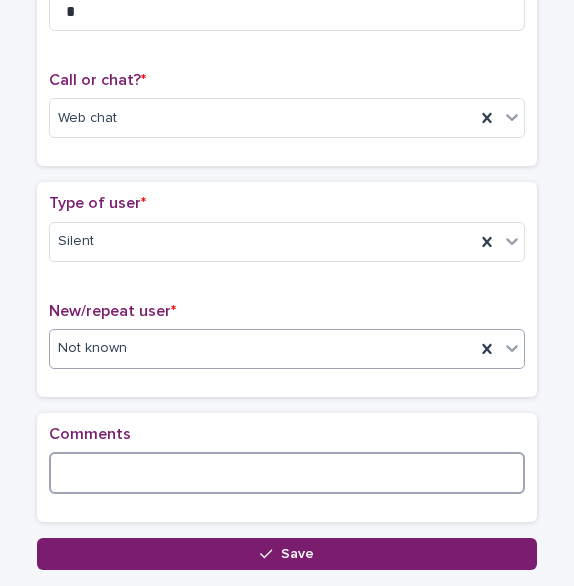 click at bounding box center (287, 473) 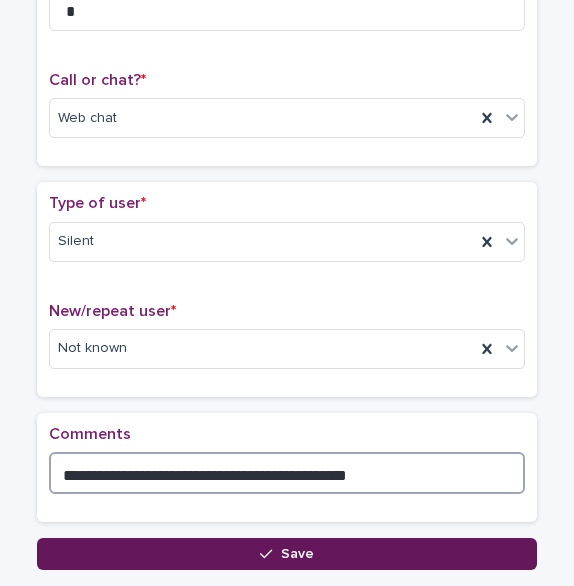 type on "**********" 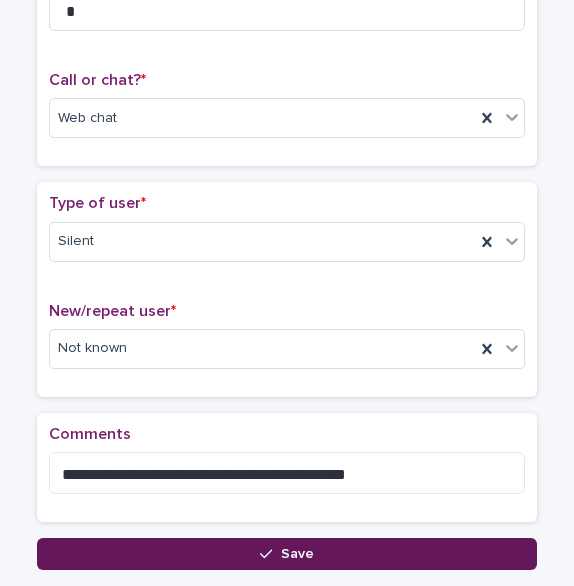 click on "Save" at bounding box center [287, 554] 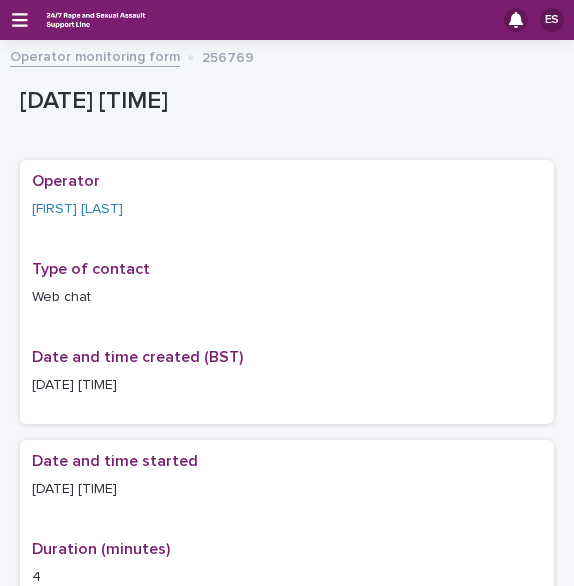 scroll, scrollTop: 0, scrollLeft: 0, axis: both 